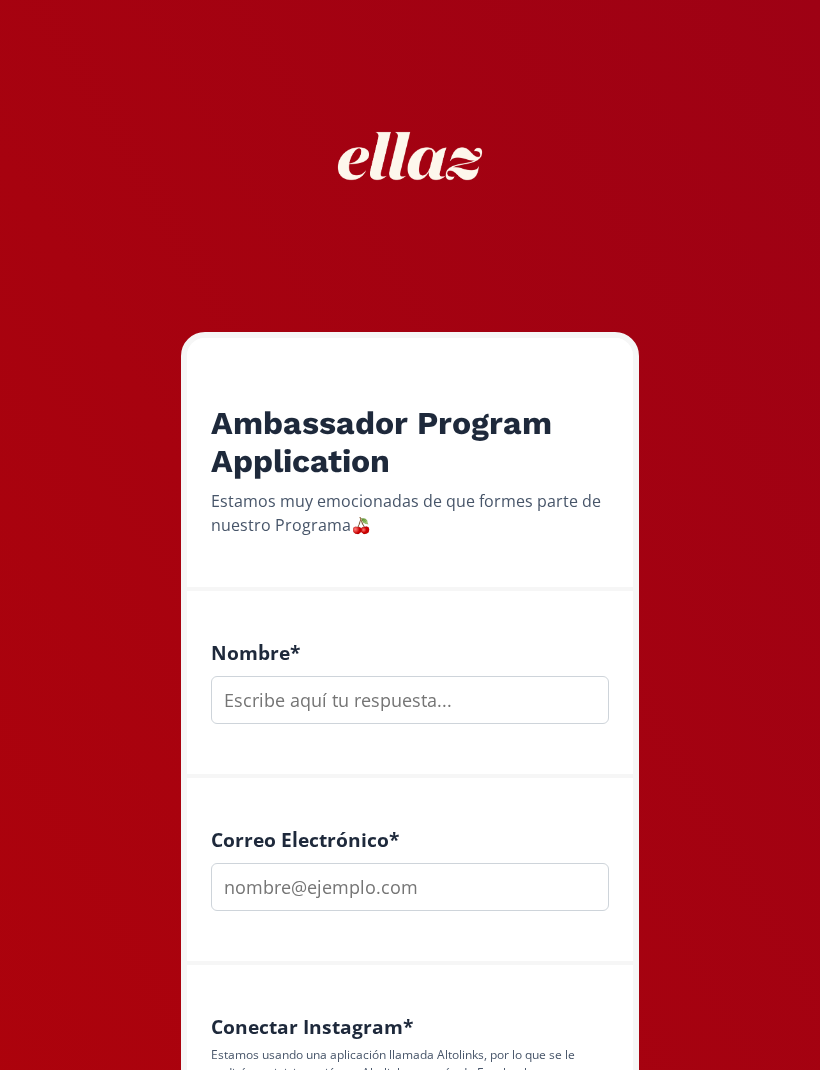scroll, scrollTop: 0, scrollLeft: 0, axis: both 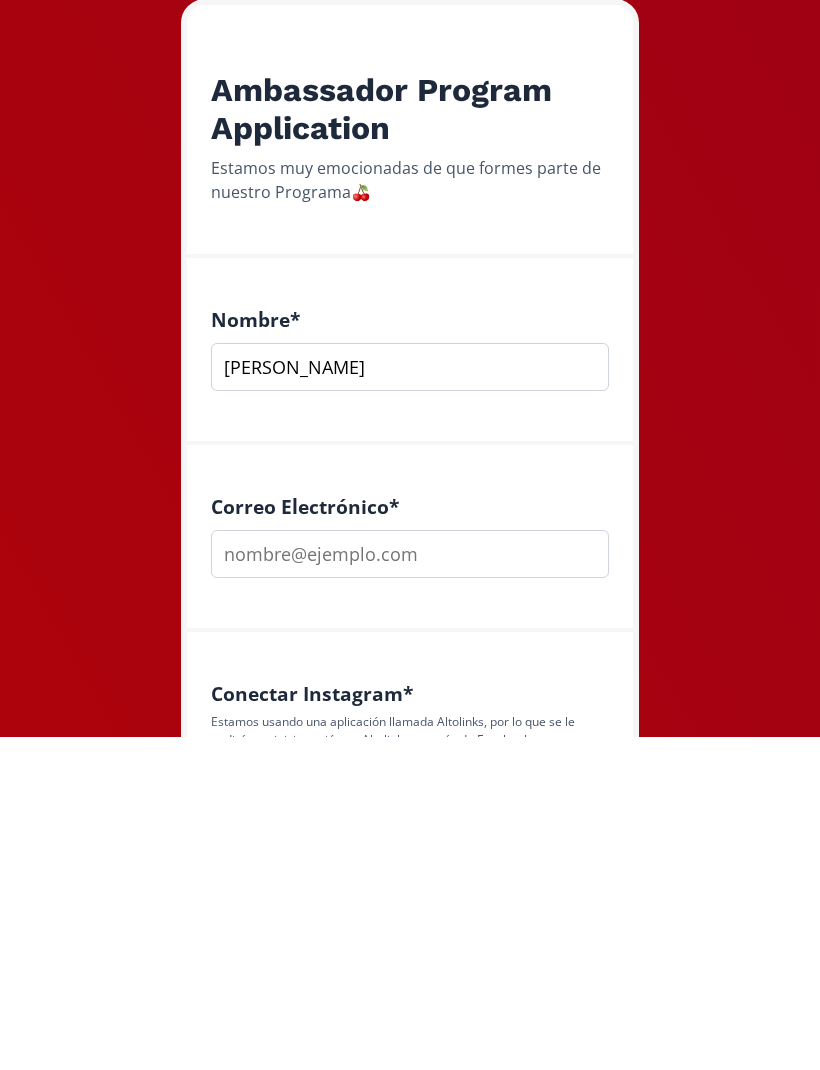 type on "[PERSON_NAME]" 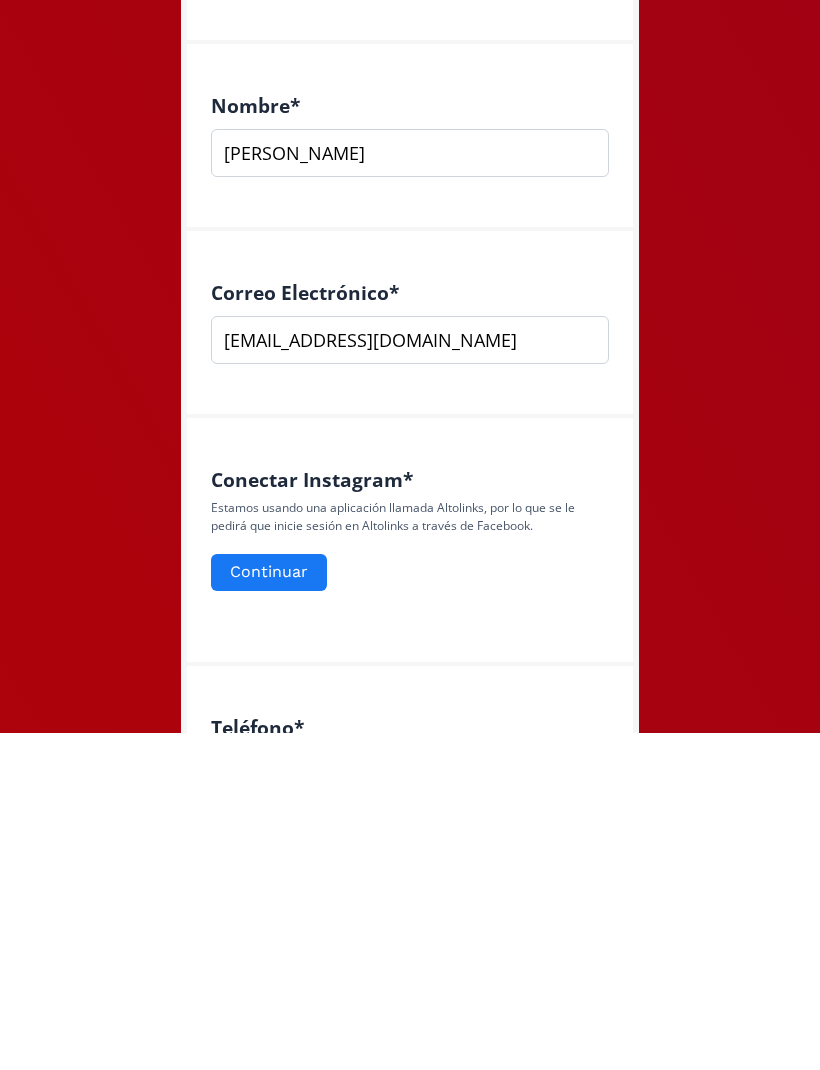 type on "[EMAIL_ADDRESS][DOMAIN_NAME]" 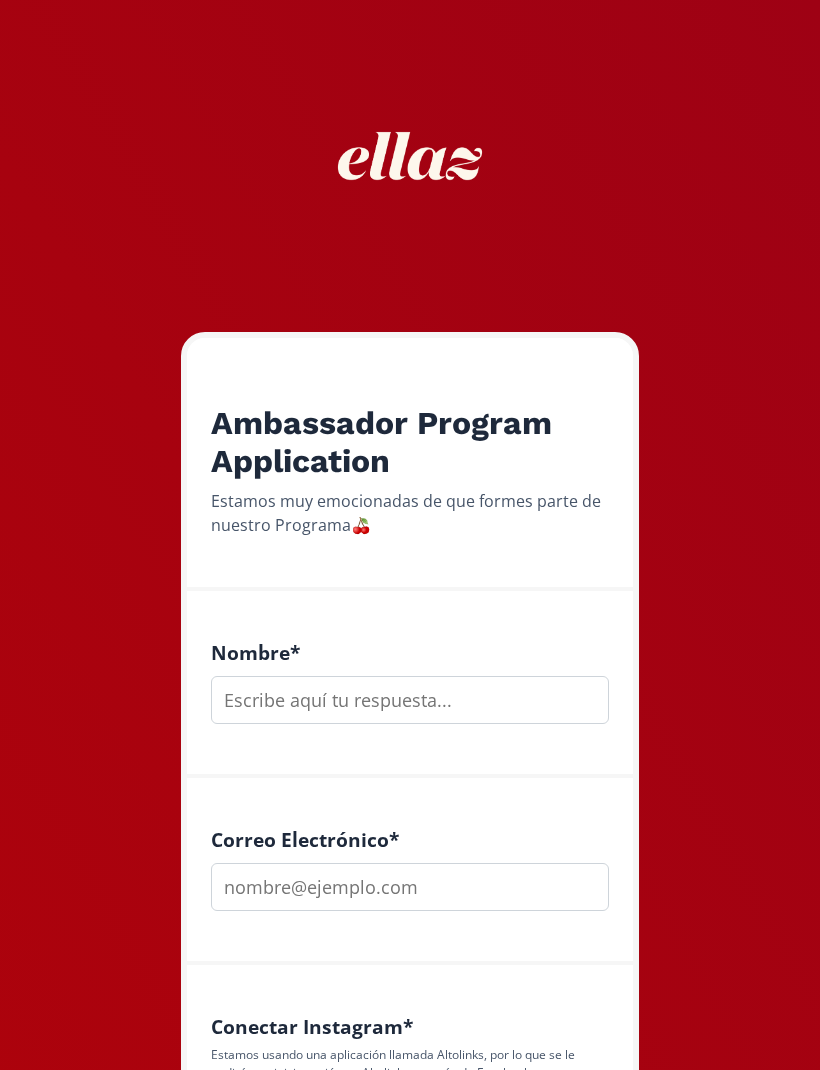 scroll, scrollTop: 0, scrollLeft: 0, axis: both 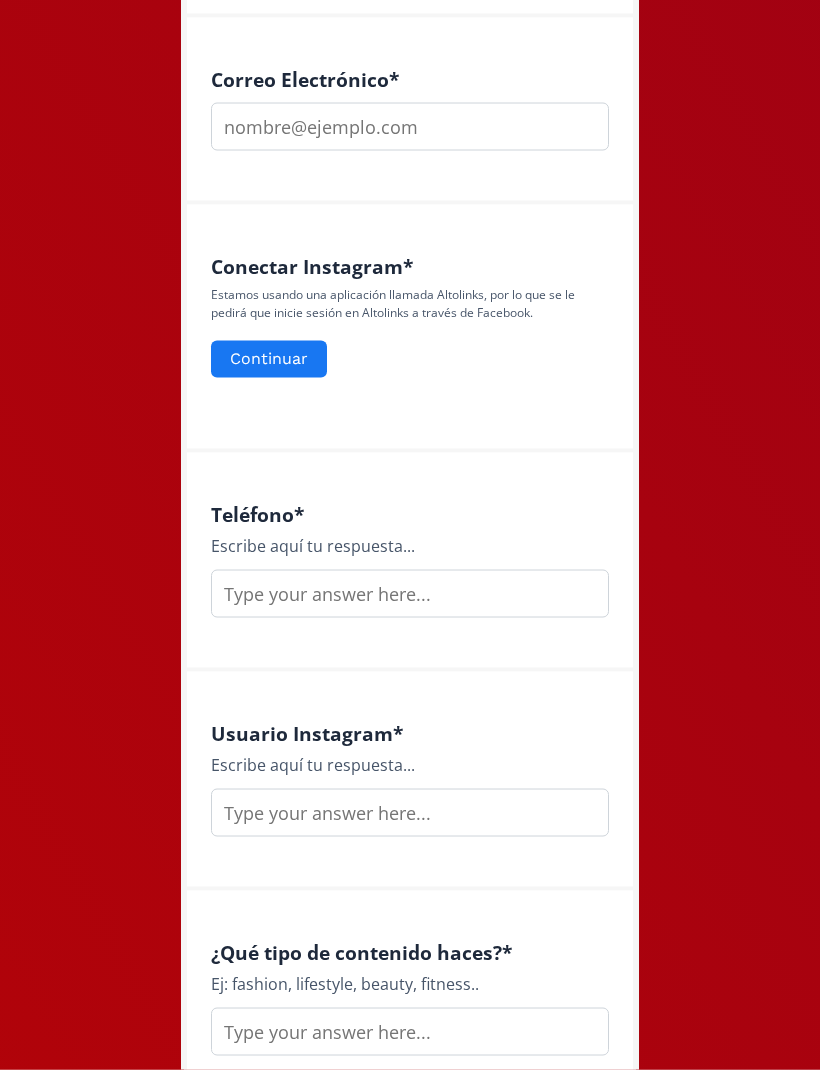 click on "Continuar" at bounding box center [269, 359] 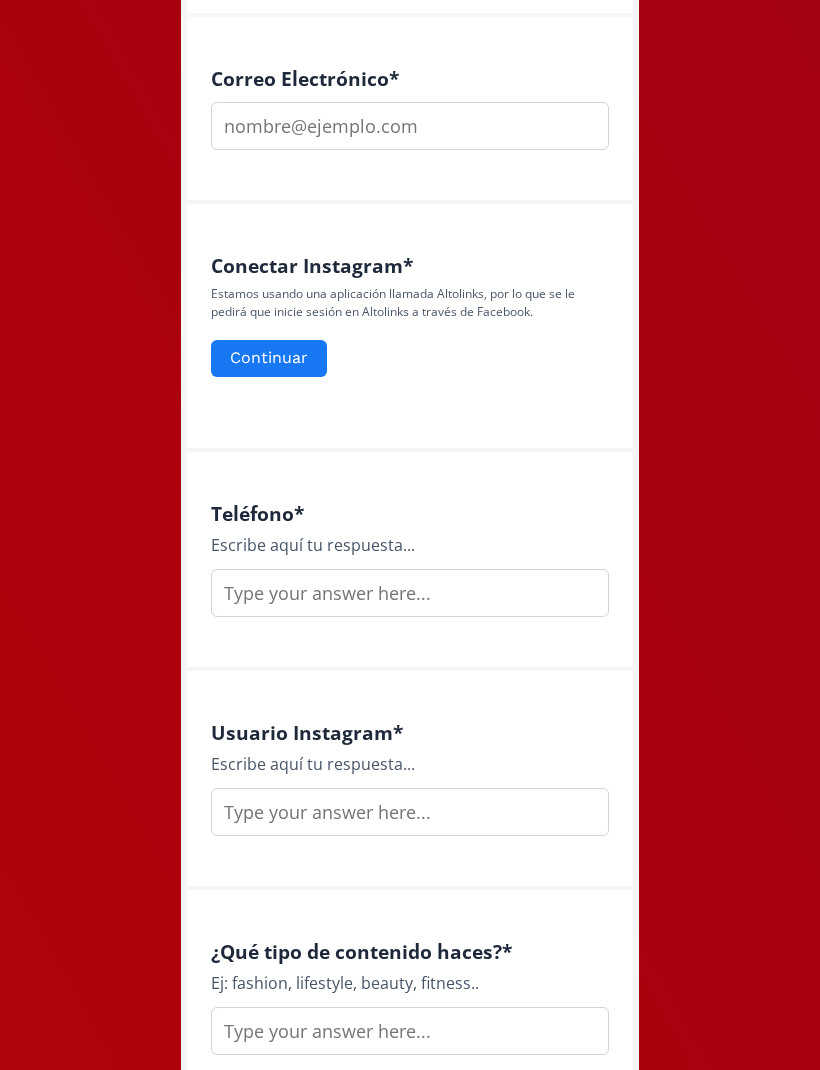 scroll, scrollTop: 825, scrollLeft: 0, axis: vertical 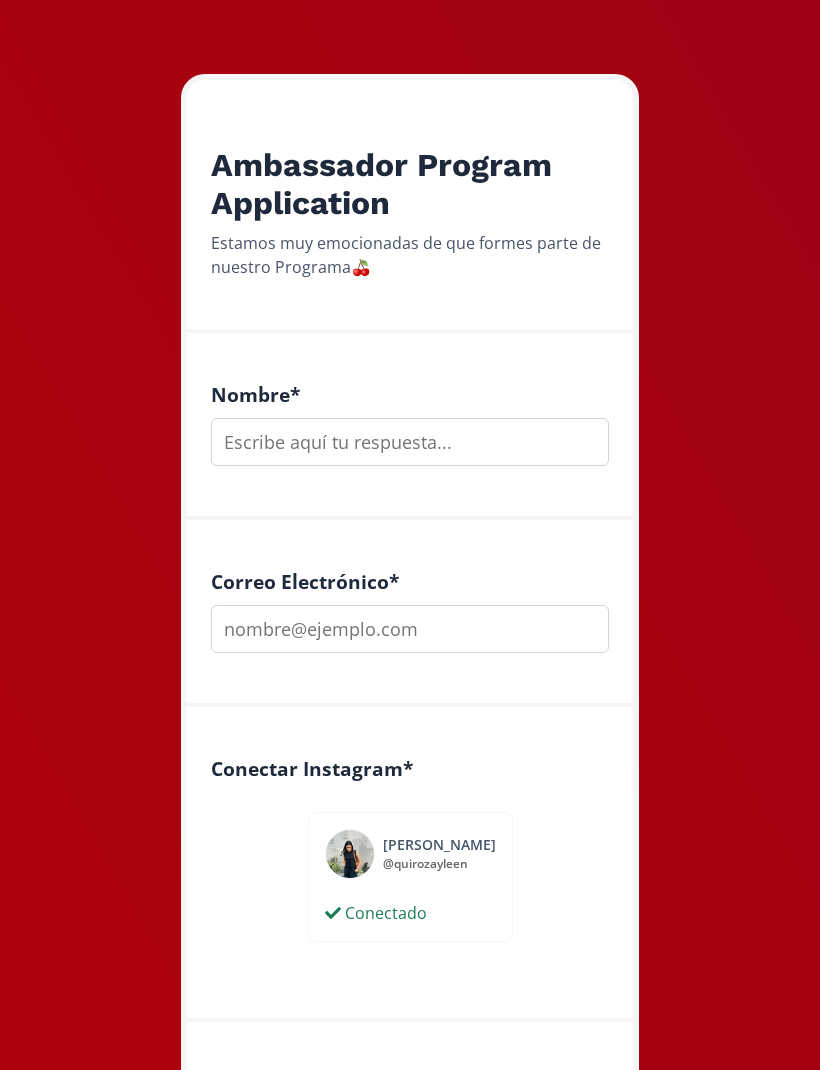 click at bounding box center (410, 442) 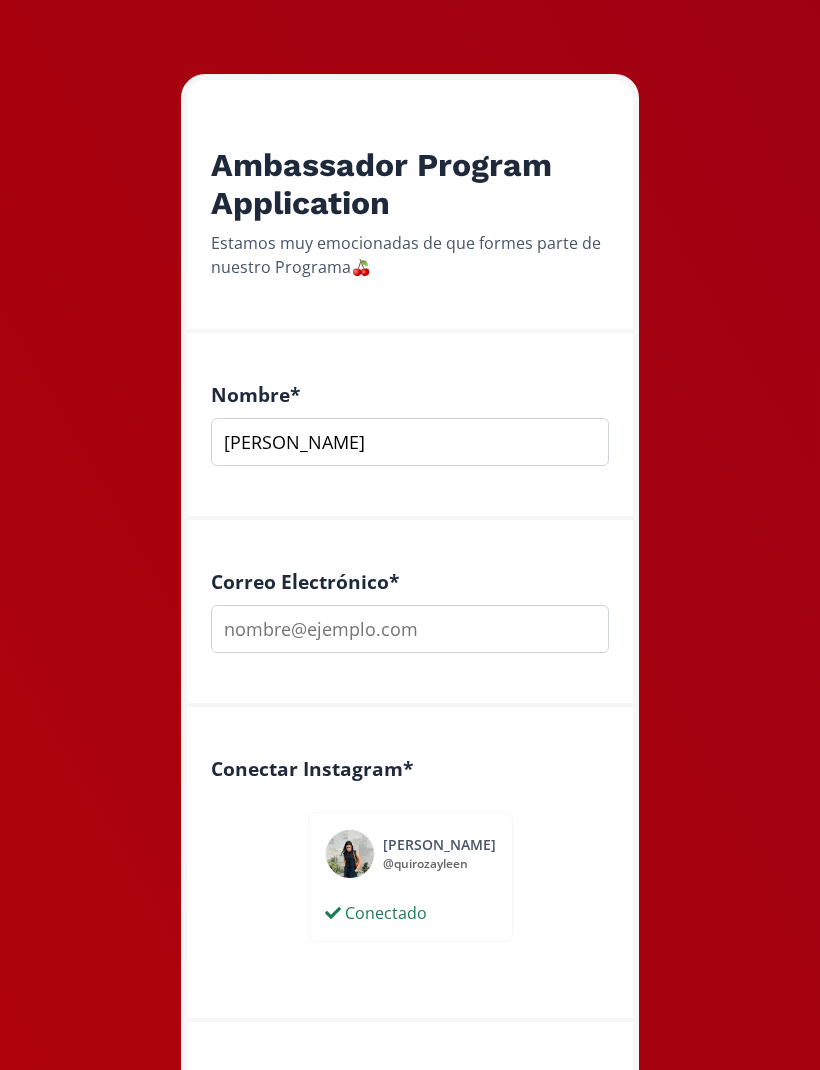 type on "[PERSON_NAME]" 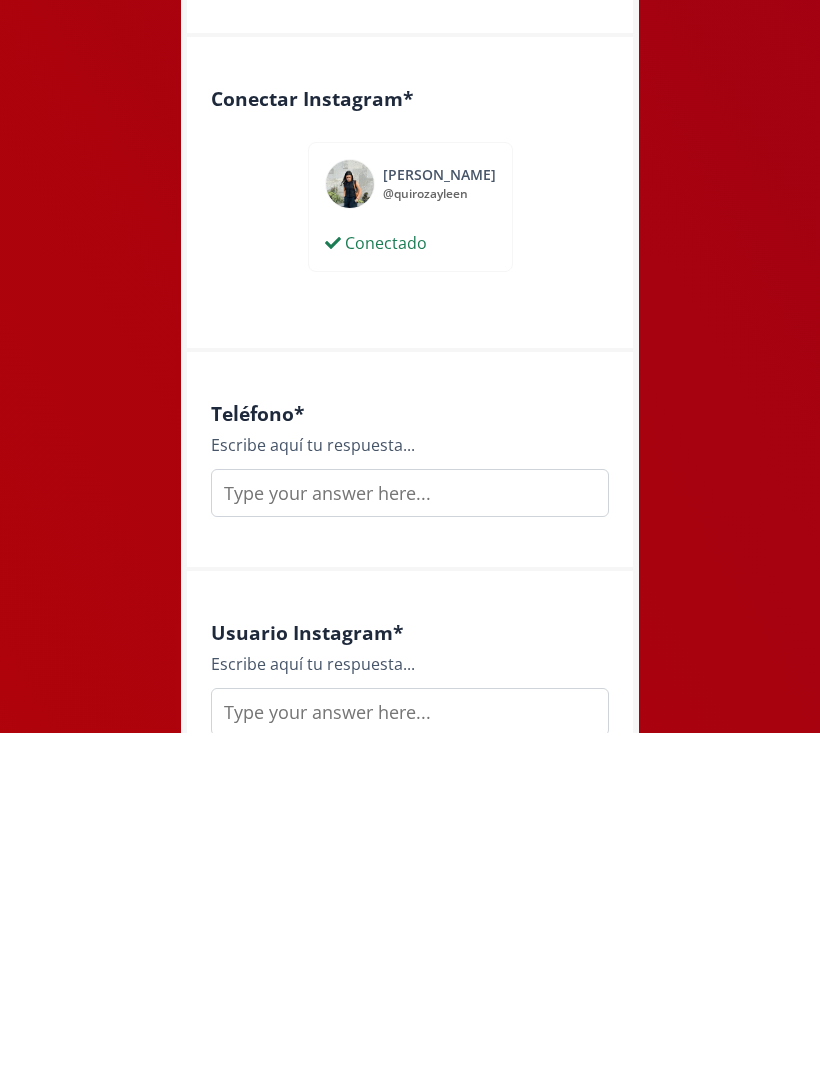 scroll, scrollTop: 603, scrollLeft: 0, axis: vertical 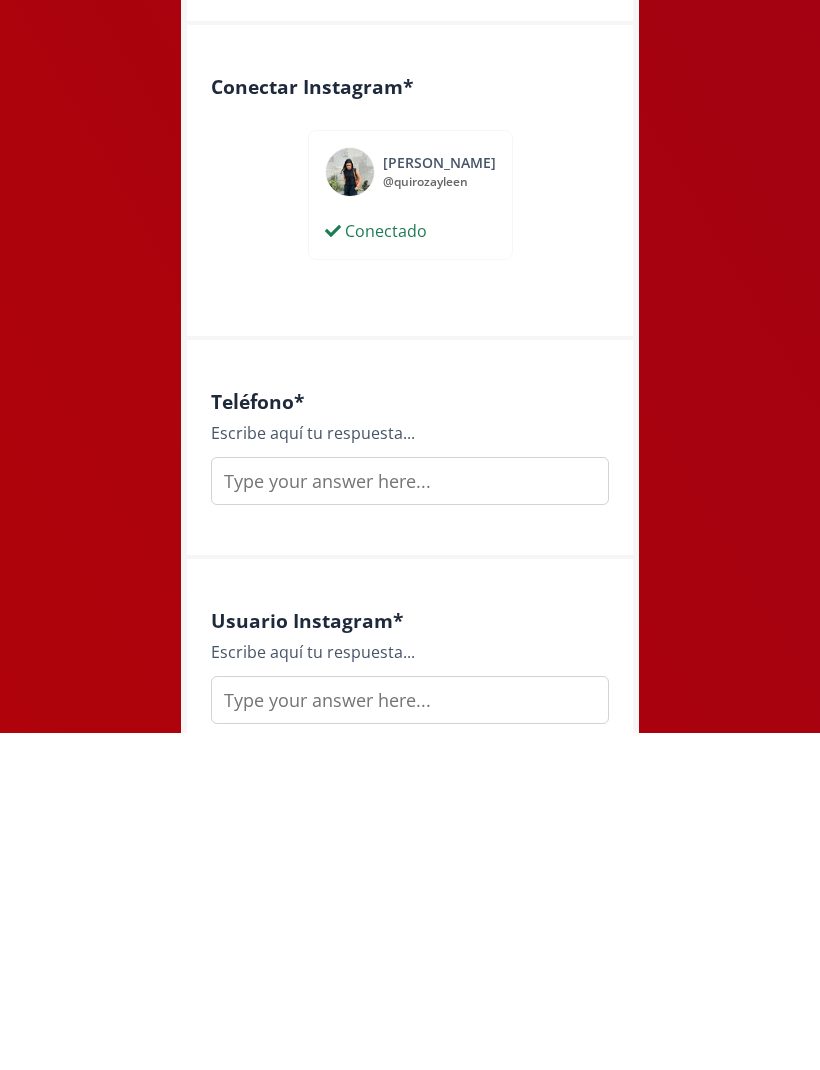 type on "[EMAIL_ADDRESS][DOMAIN_NAME]" 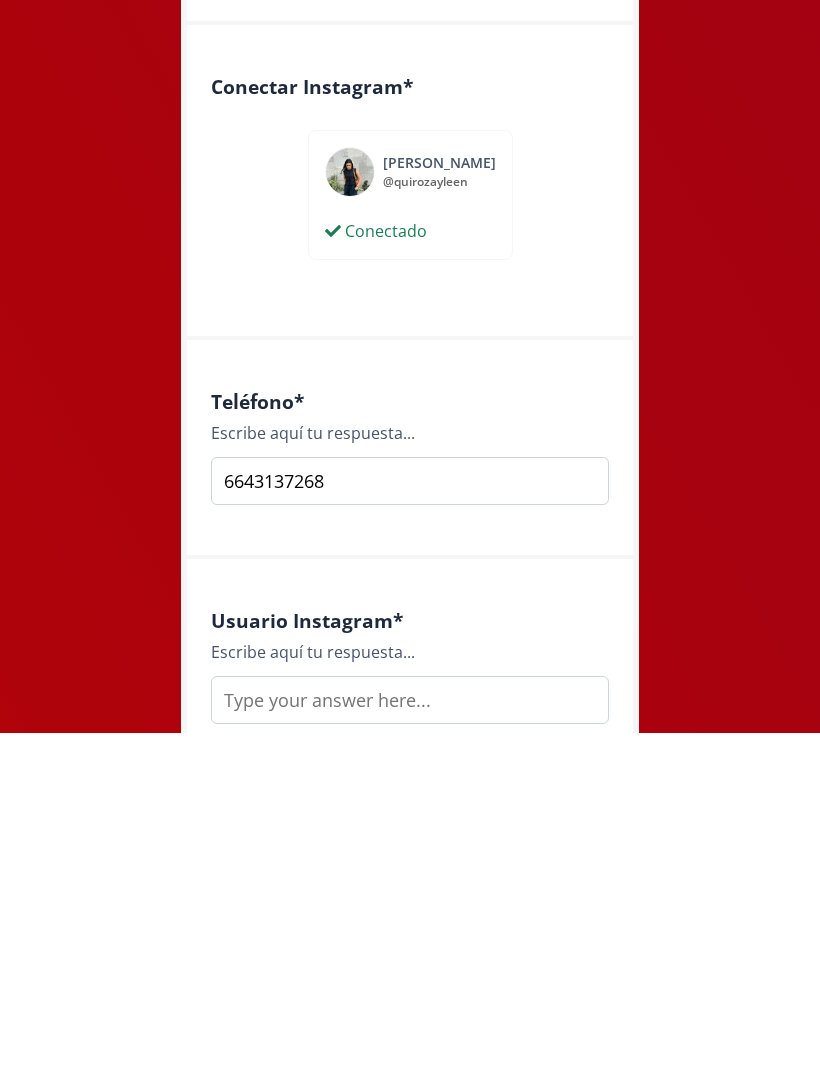 type on "6643137268" 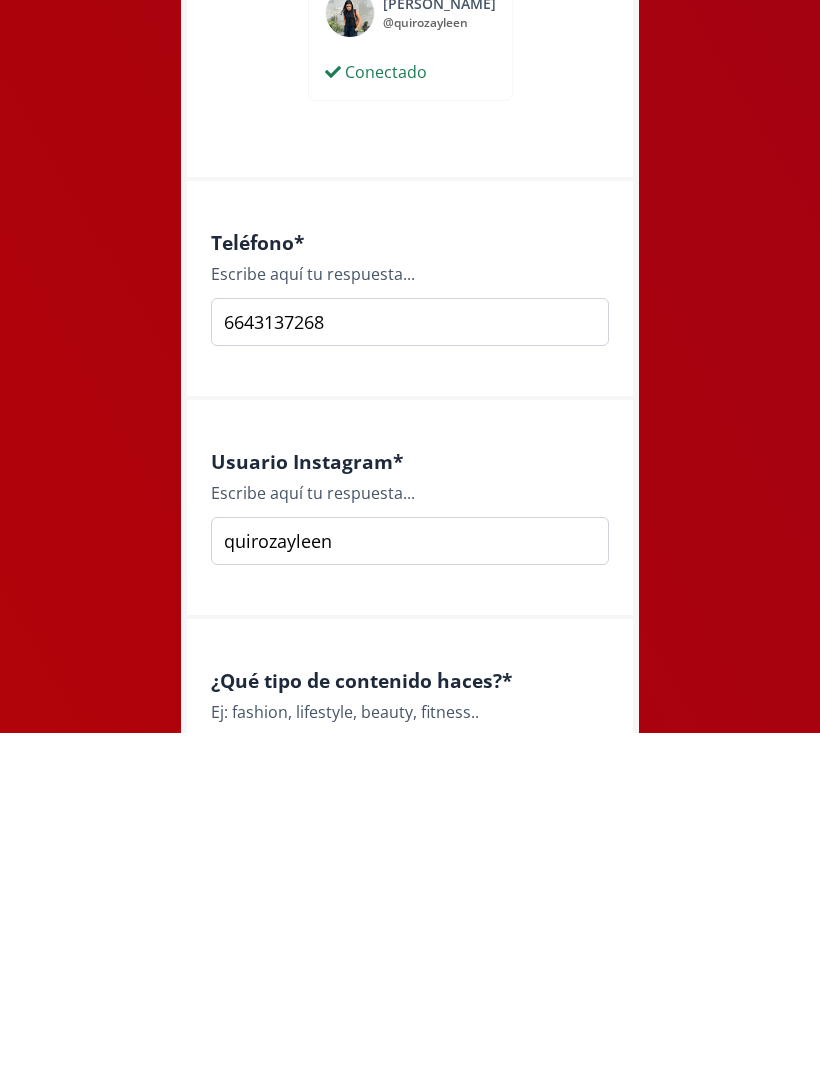scroll, scrollTop: 909, scrollLeft: 0, axis: vertical 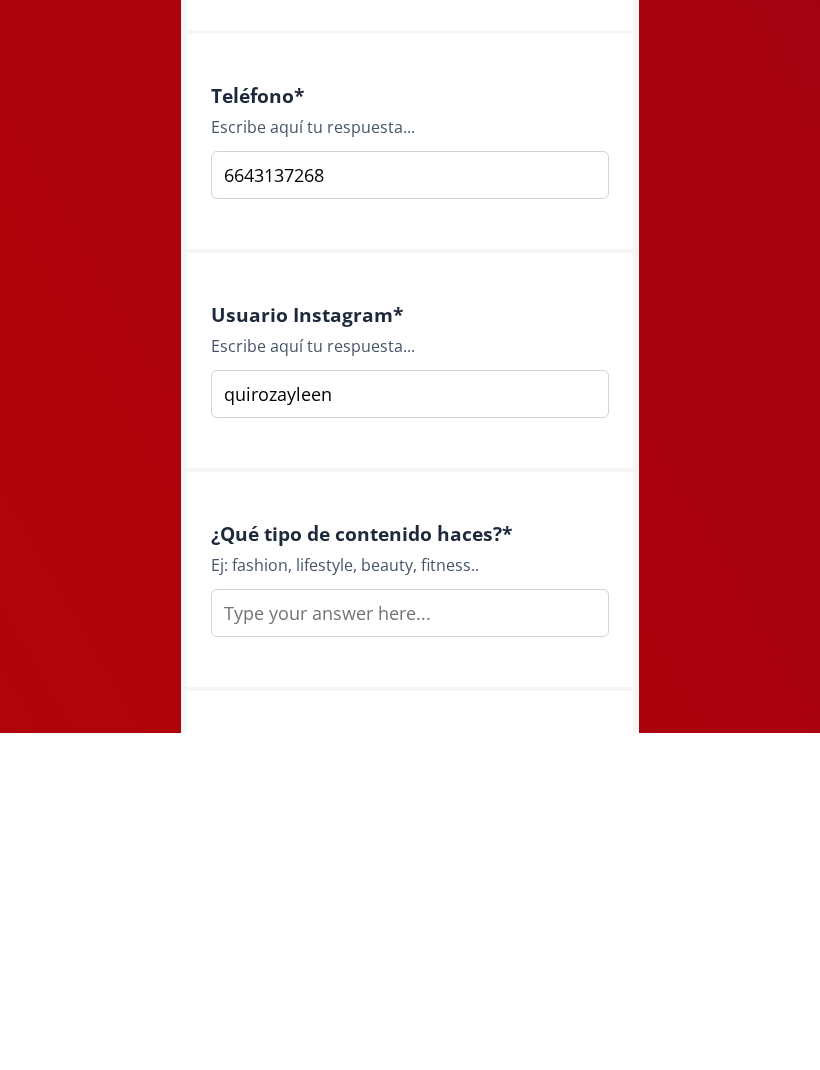 type on "quirozayleen" 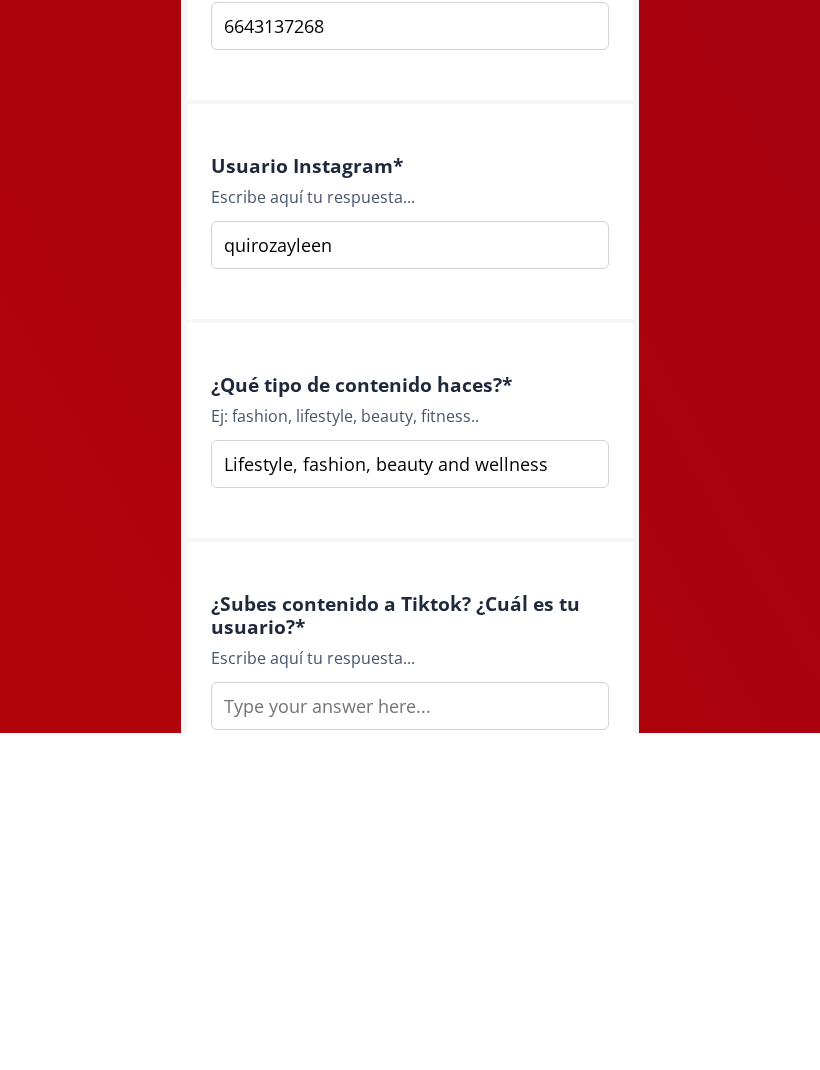 scroll, scrollTop: 1168, scrollLeft: 0, axis: vertical 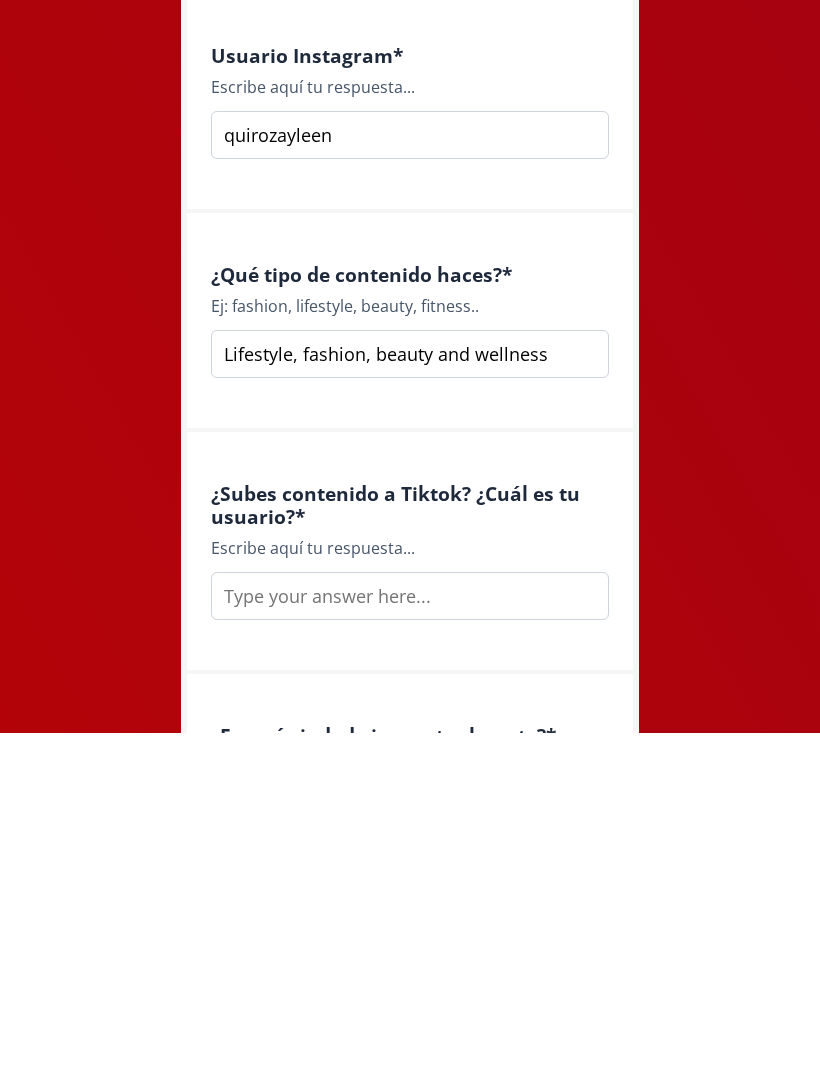type on "Lifestyle, fashion, beauty and wellness" 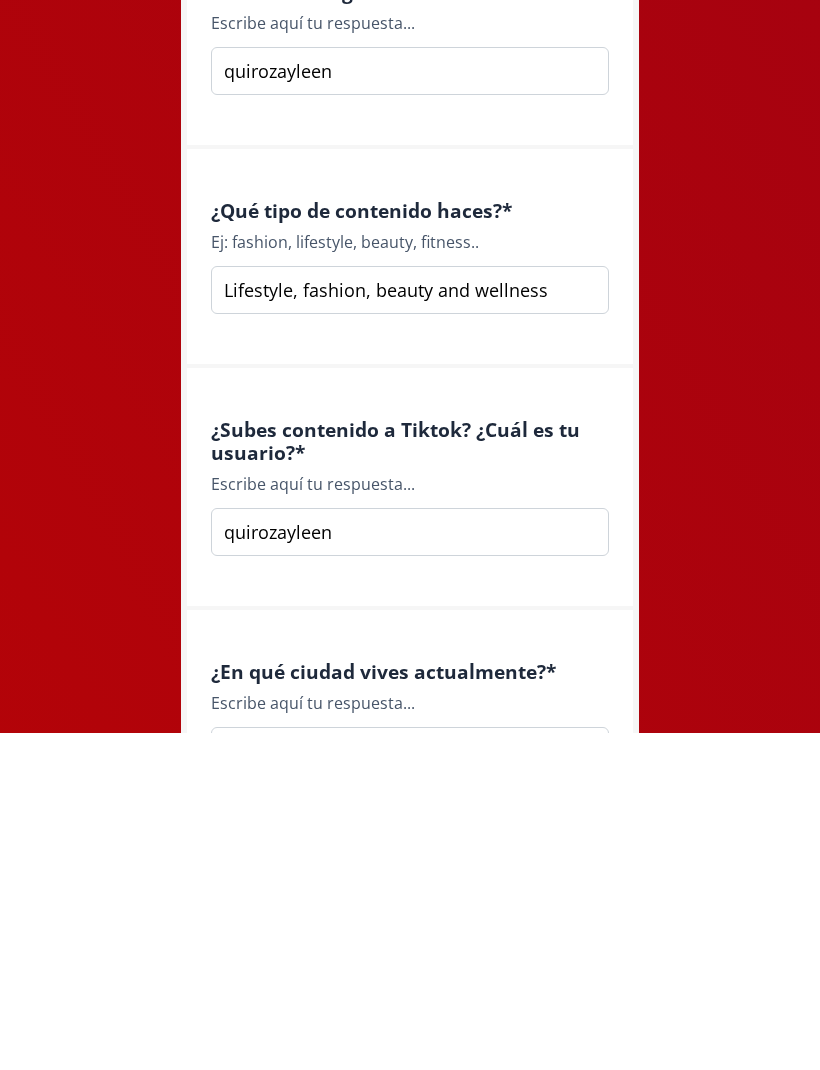 scroll, scrollTop: 1334, scrollLeft: 0, axis: vertical 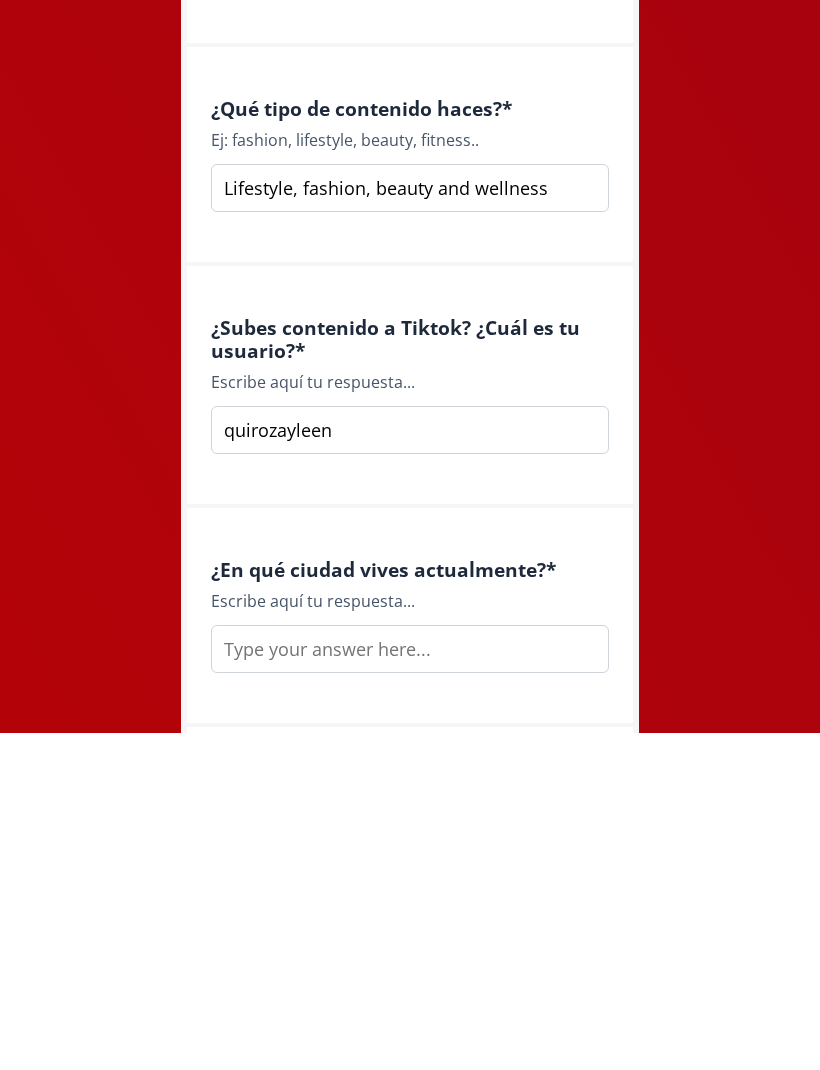 type on "quirozayleen" 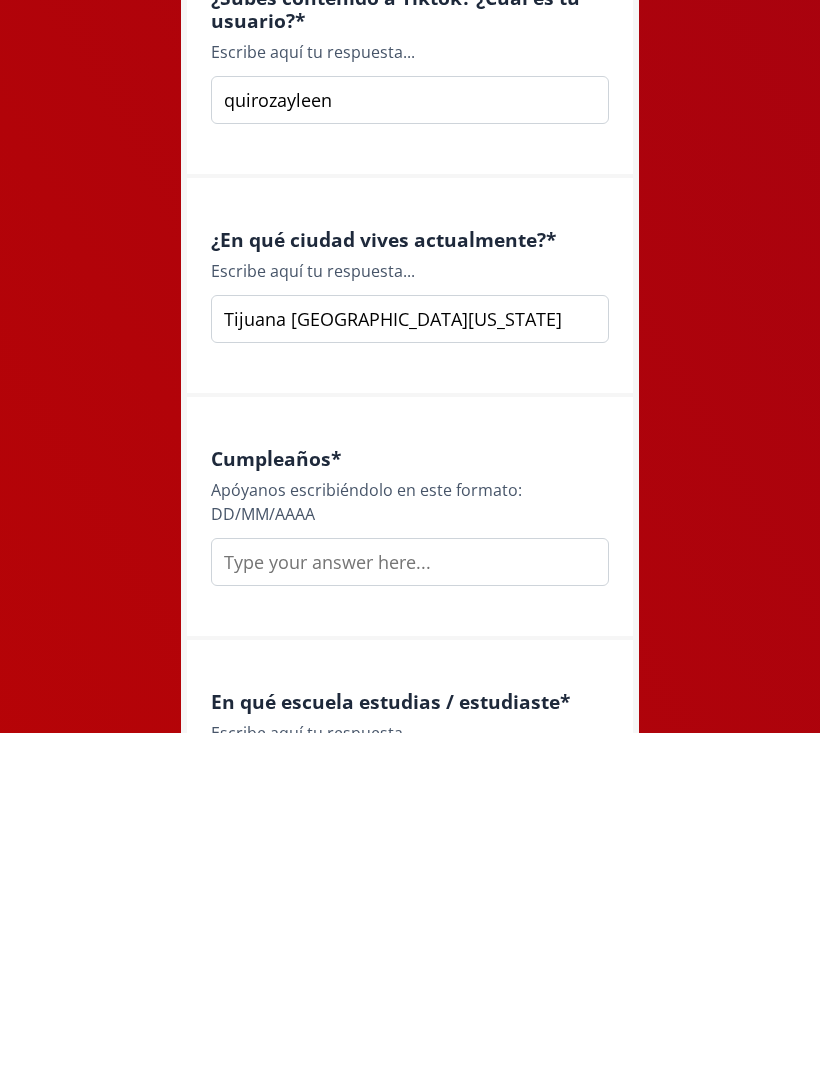 scroll, scrollTop: 1669, scrollLeft: 0, axis: vertical 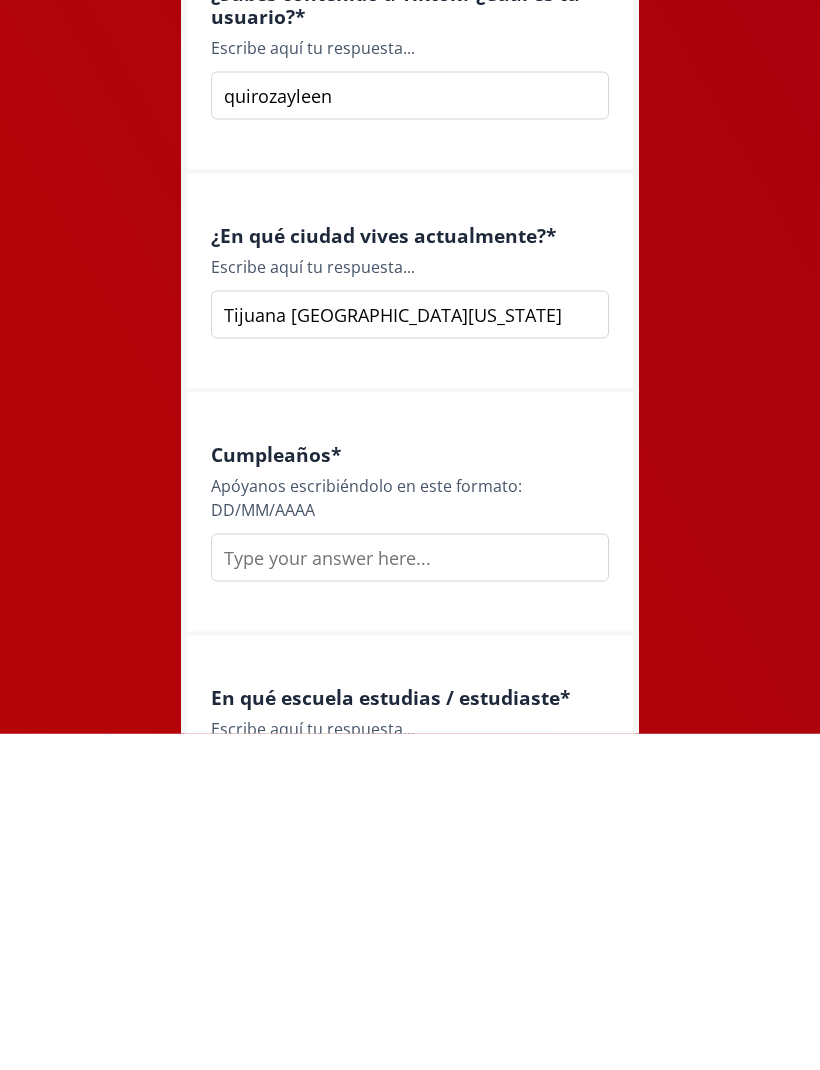 type on "Tijuana Baja California" 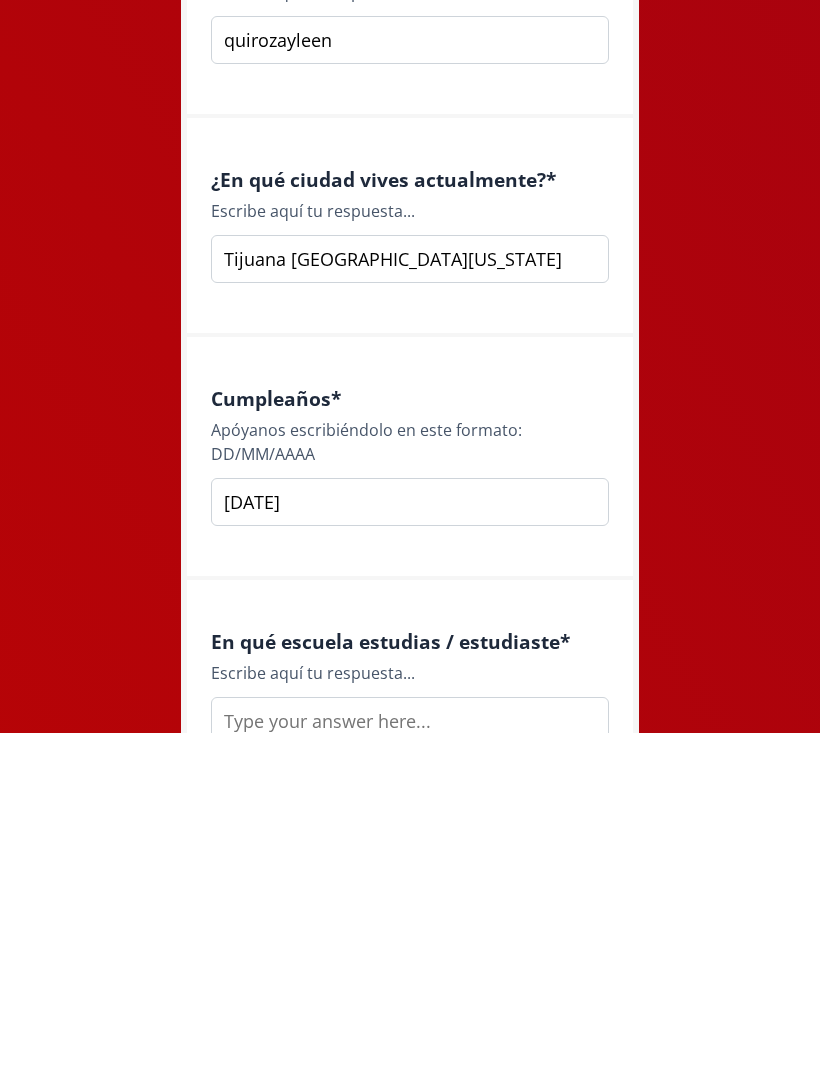 scroll, scrollTop: 1830, scrollLeft: 0, axis: vertical 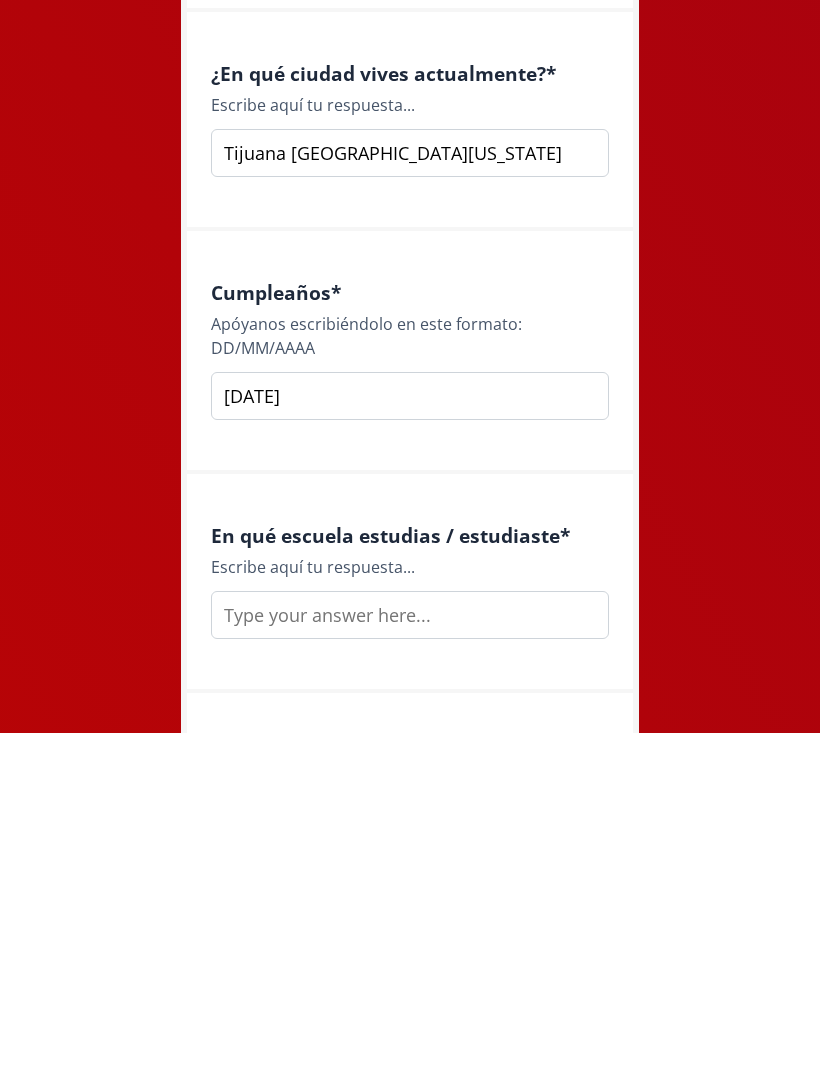 type on "11/11/2004" 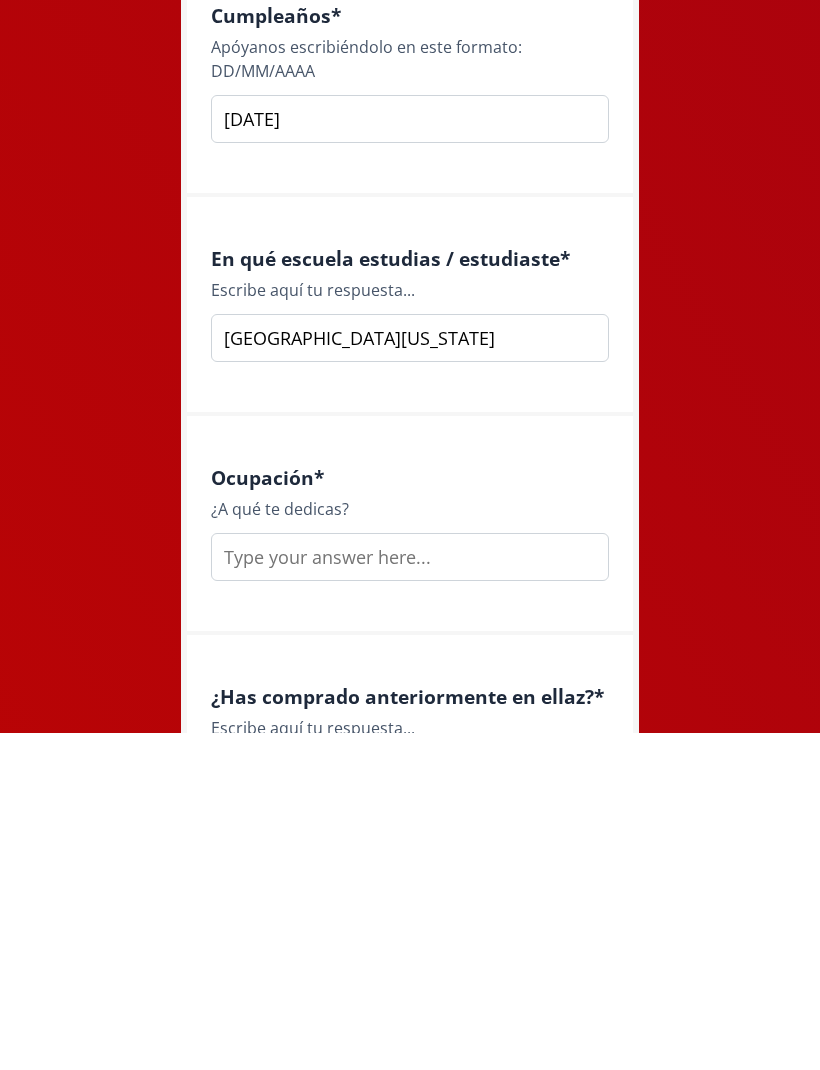 scroll, scrollTop: 2116, scrollLeft: 0, axis: vertical 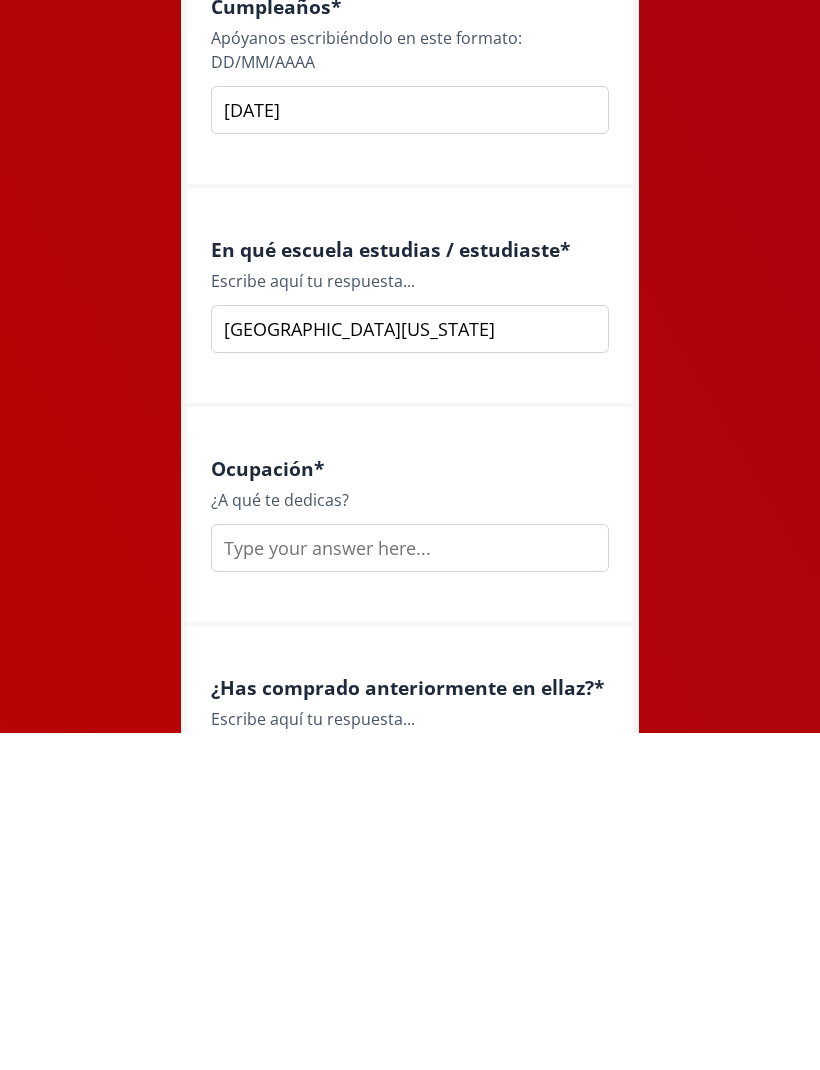 type on "Universidad Autónoma de Baja California" 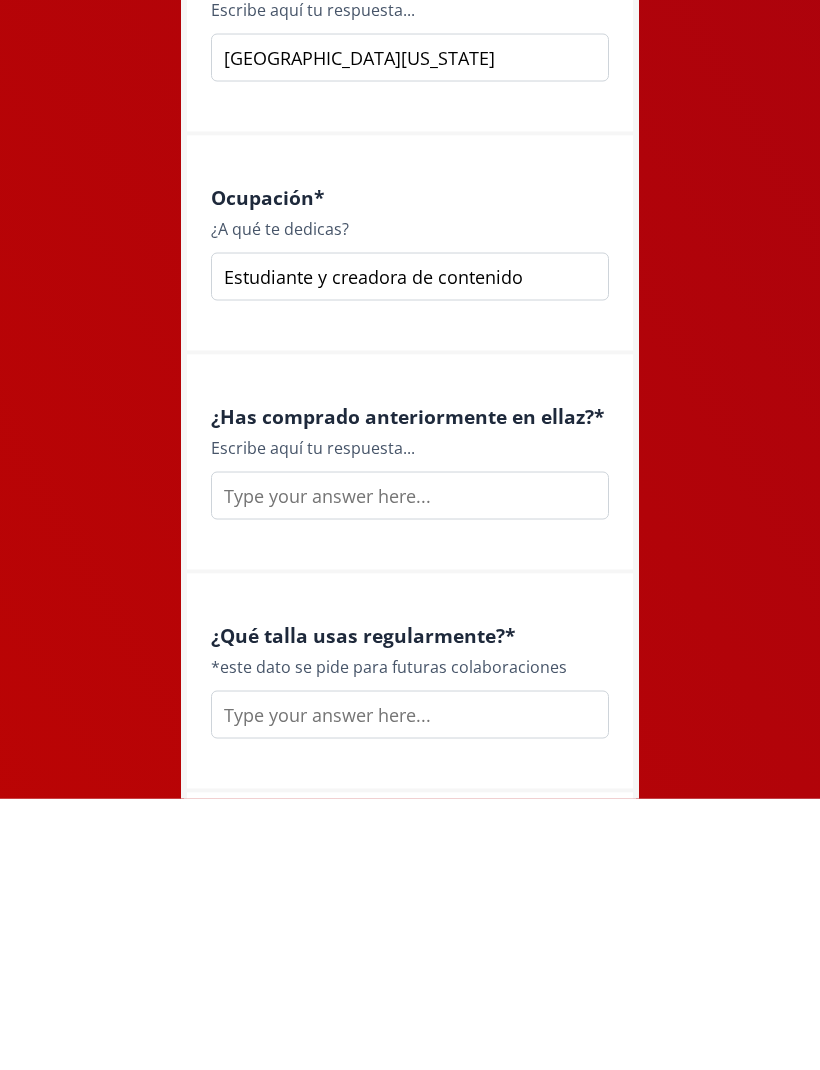 scroll, scrollTop: 2461, scrollLeft: 0, axis: vertical 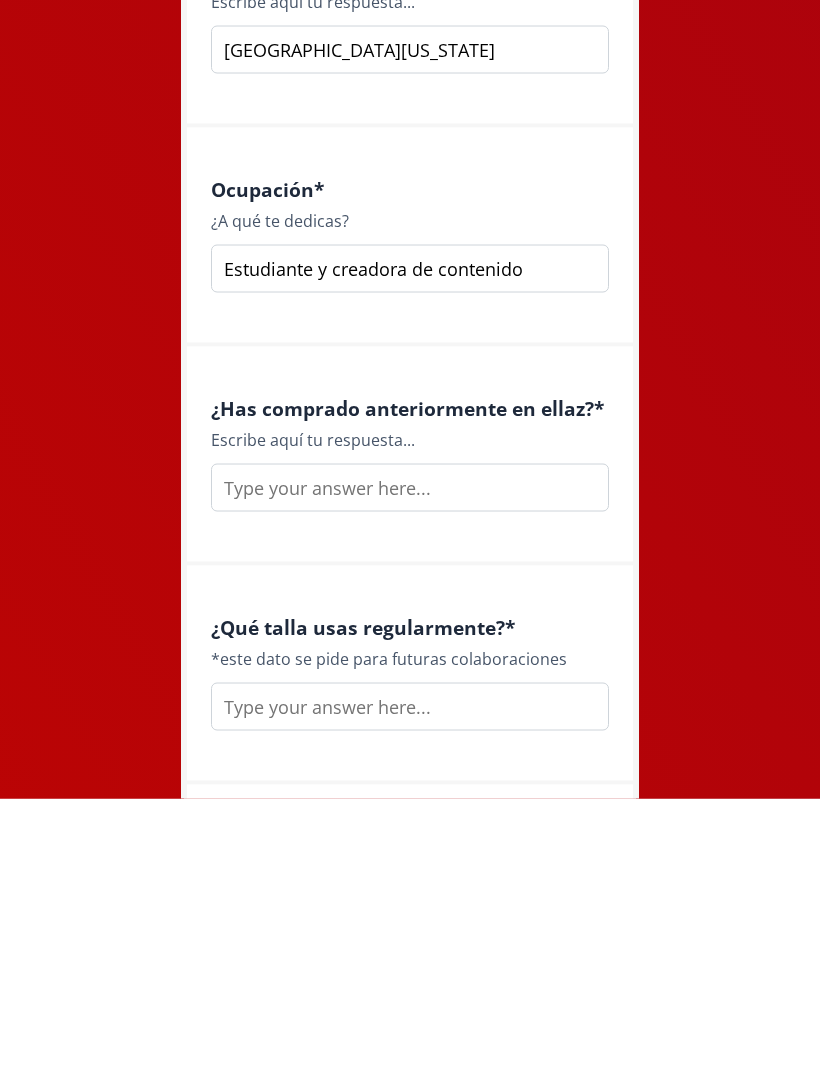 type on "Estudiante y creadora de contenido" 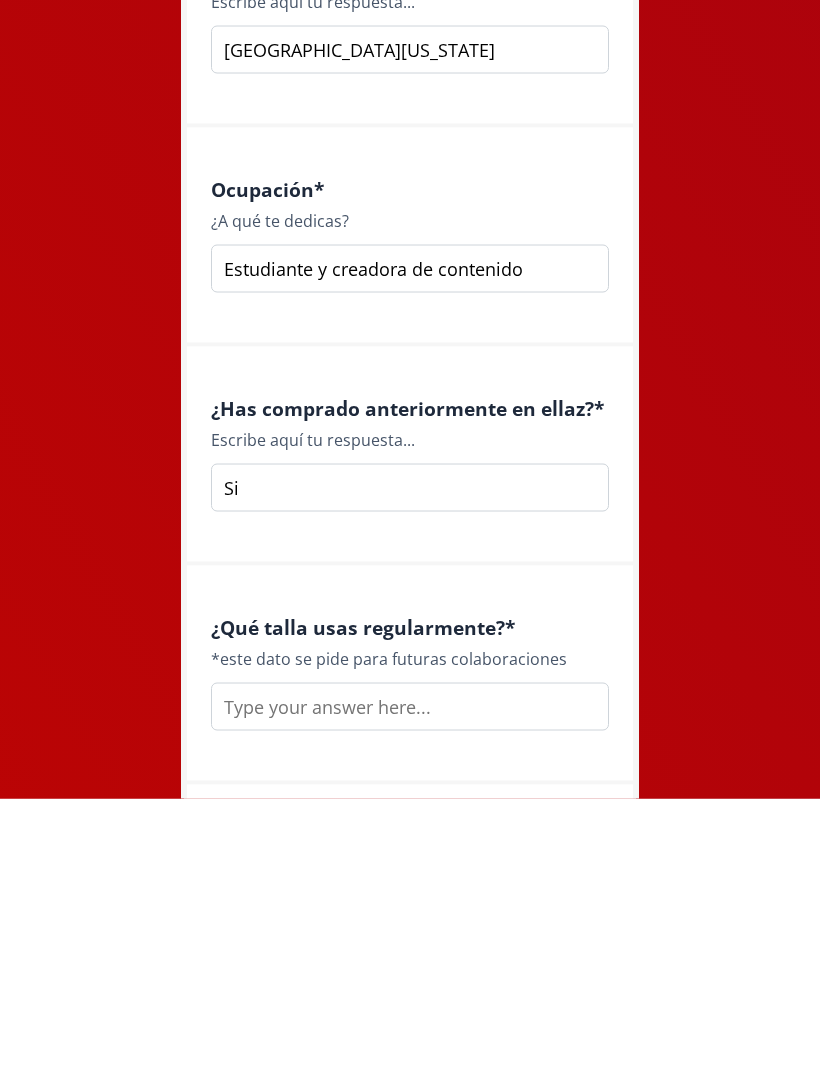 type on "Si" 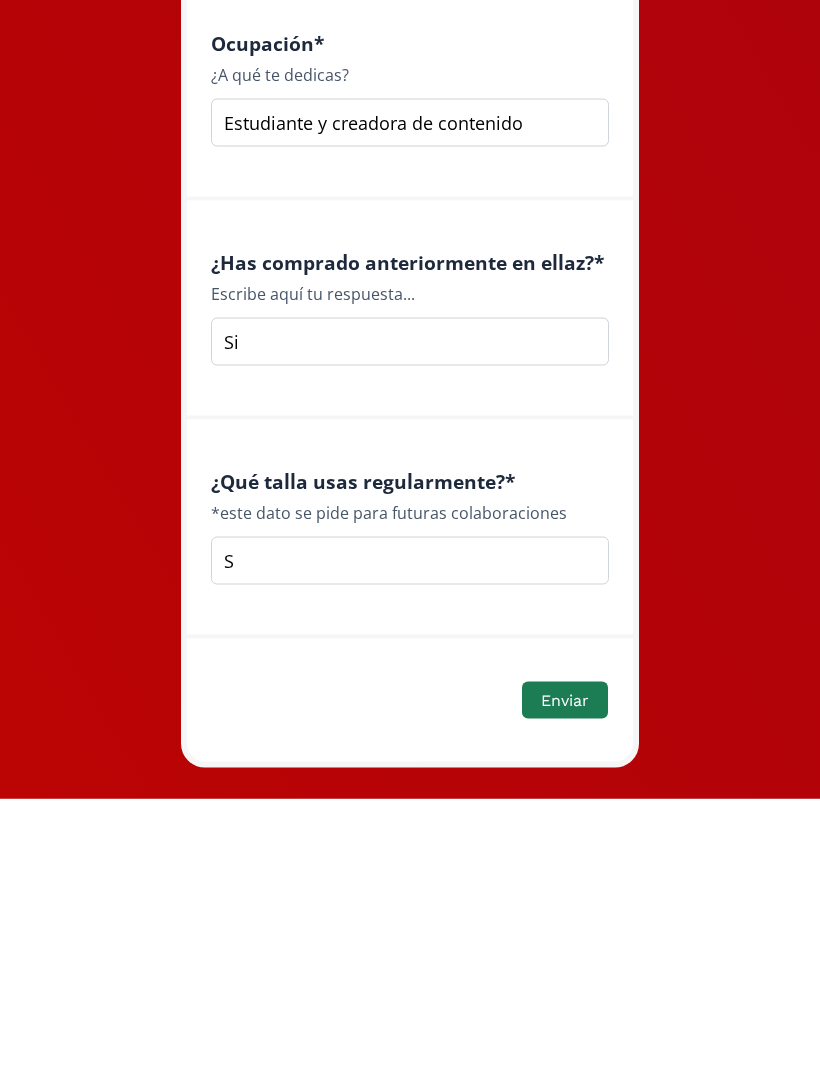 scroll, scrollTop: 2645, scrollLeft: 0, axis: vertical 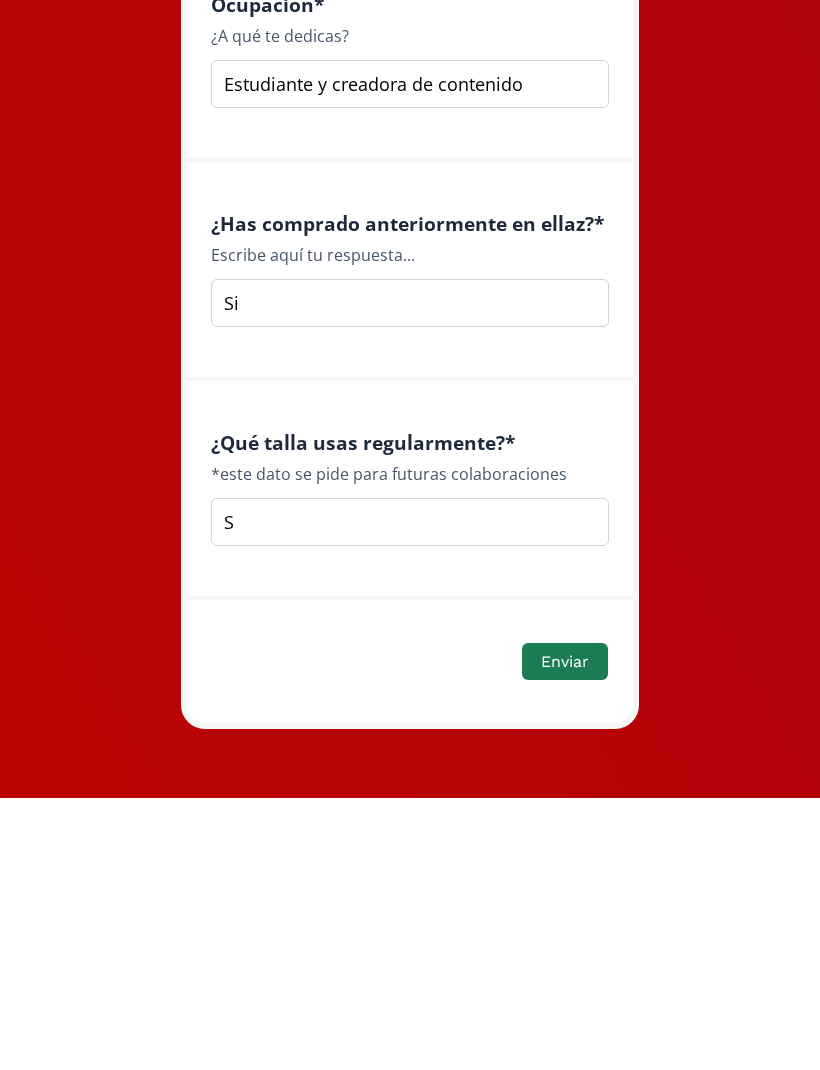 type on "S" 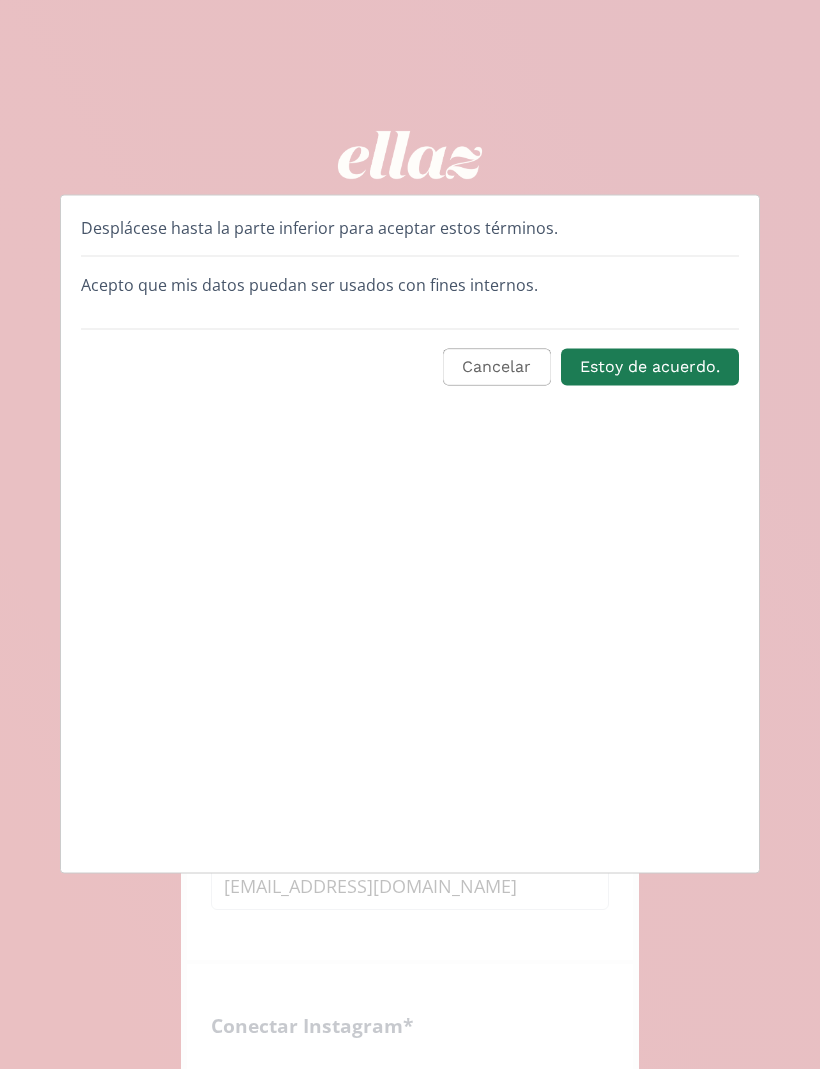 click on "Estoy de acuerdo." at bounding box center [650, 368] 